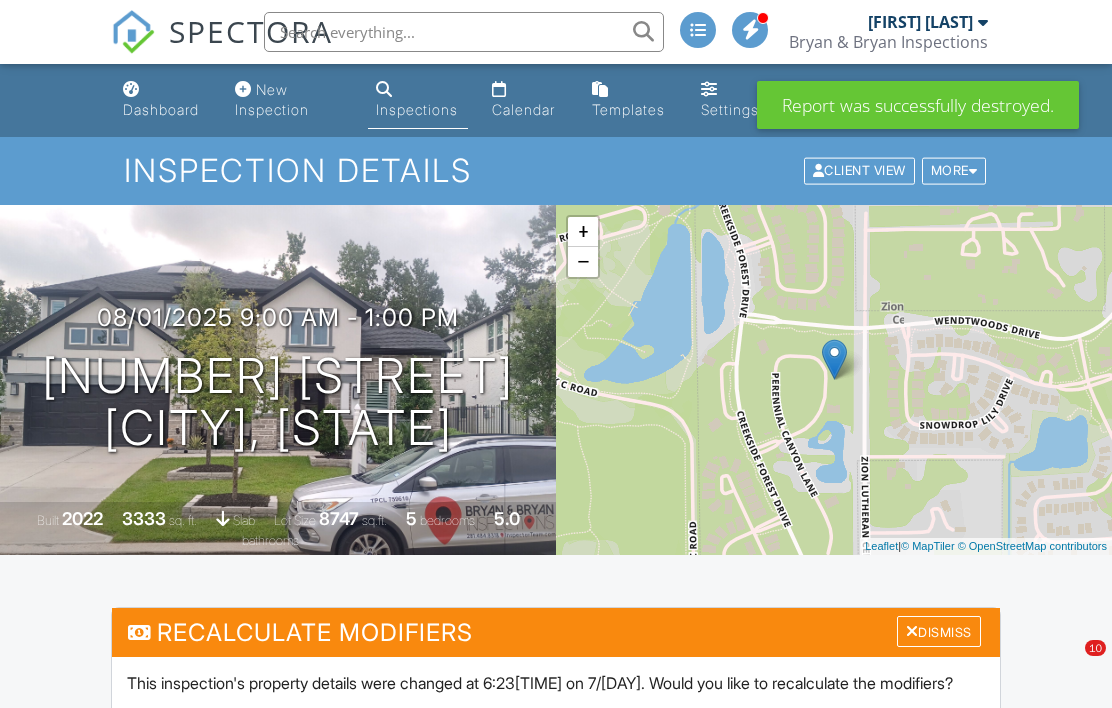 scroll, scrollTop: 893, scrollLeft: 0, axis: vertical 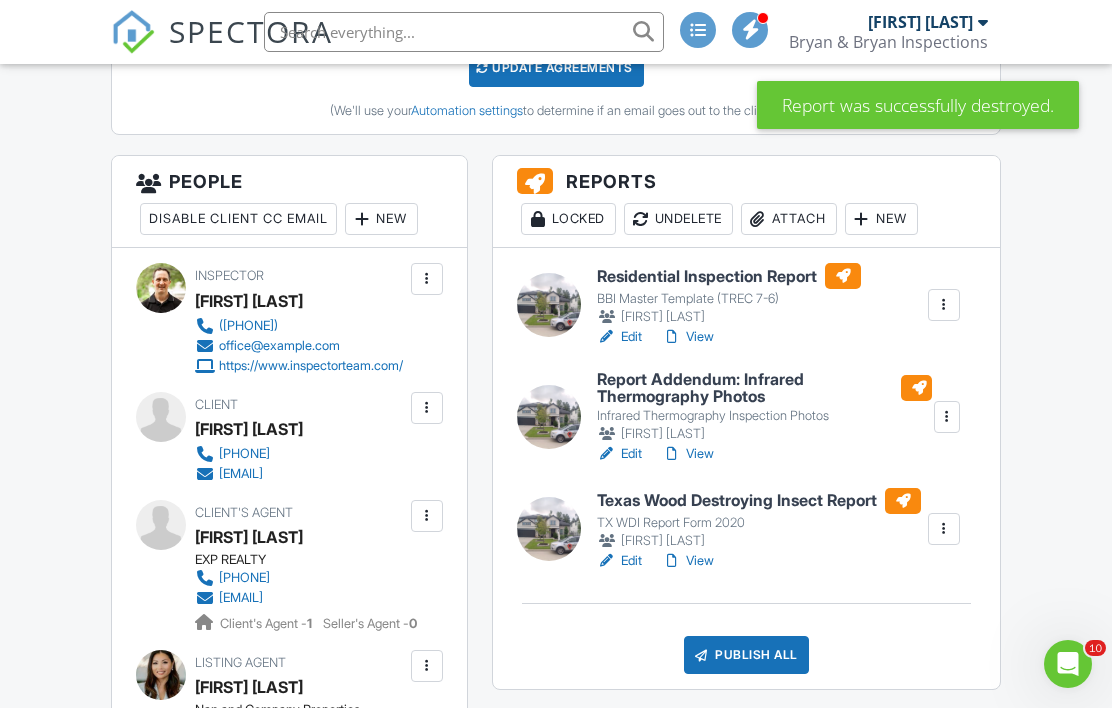 click on "Edit" at bounding box center (619, 561) 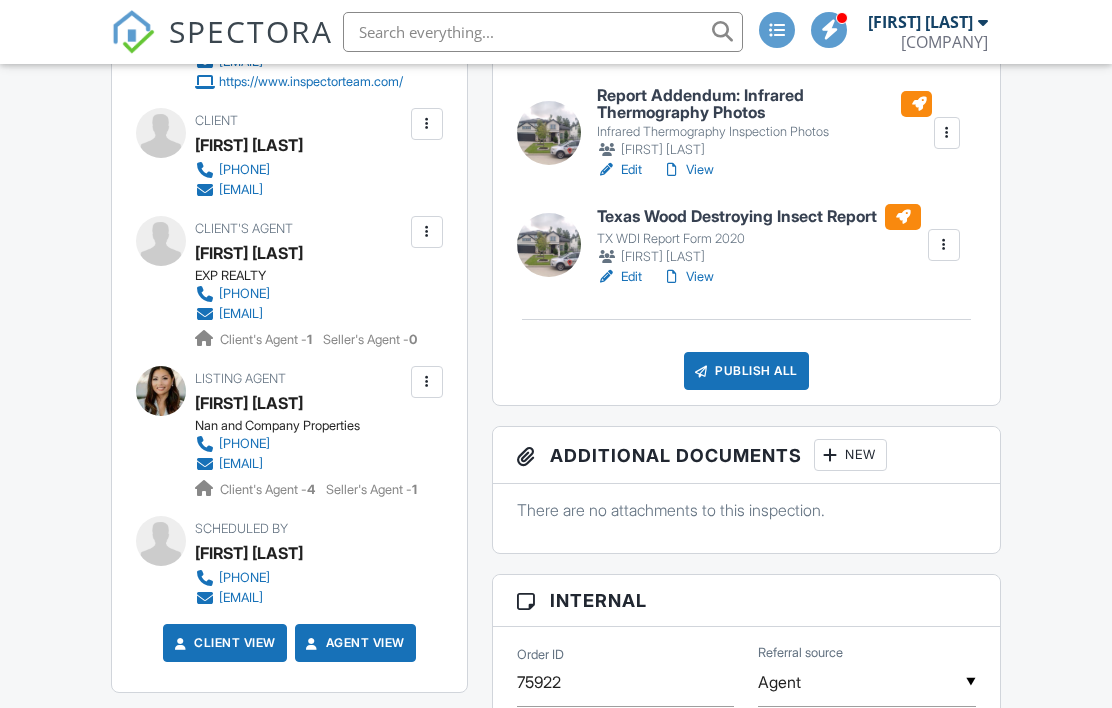 scroll, scrollTop: 1177, scrollLeft: 0, axis: vertical 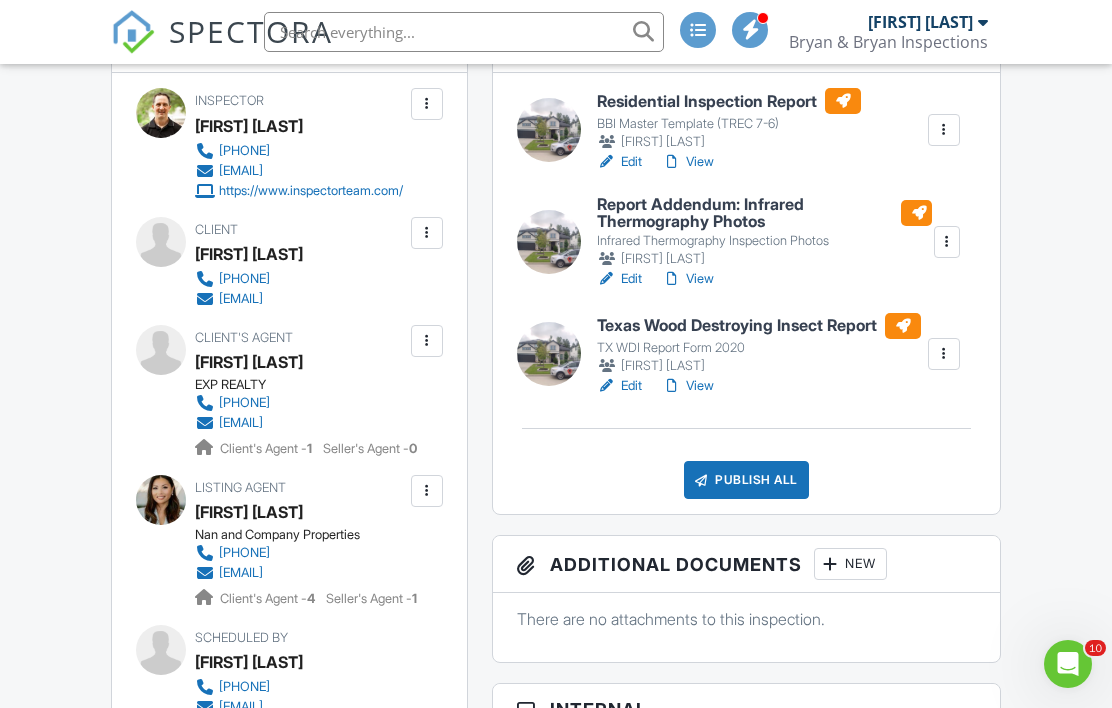 click on "View" at bounding box center (688, 162) 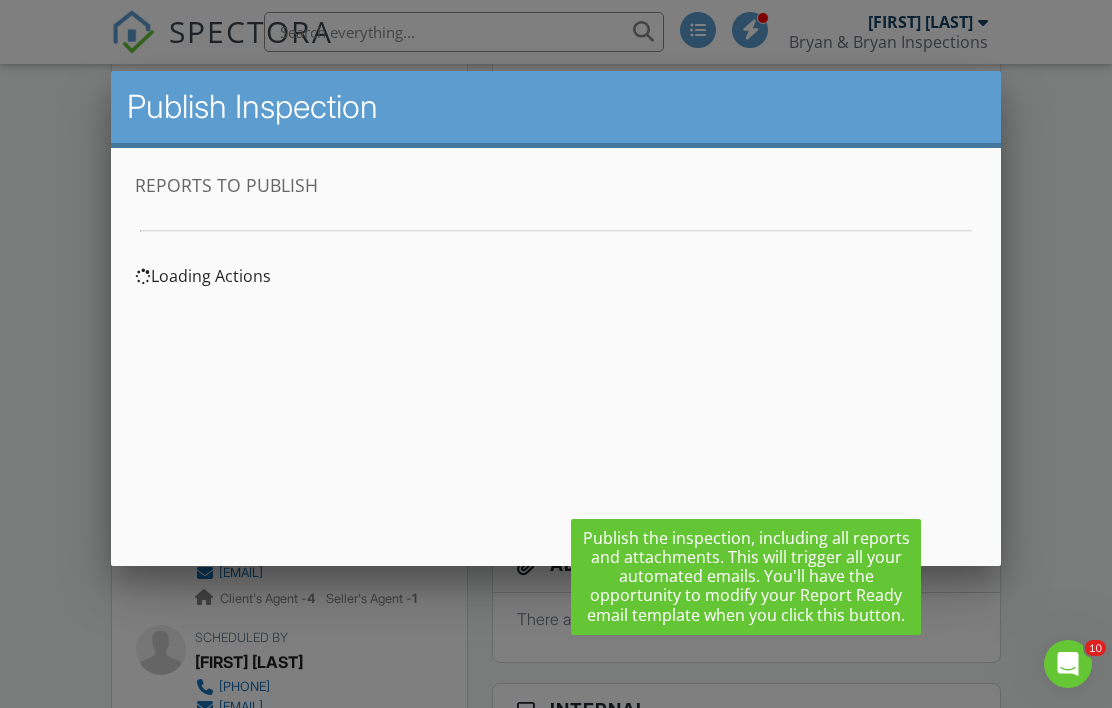 scroll, scrollTop: 0, scrollLeft: 0, axis: both 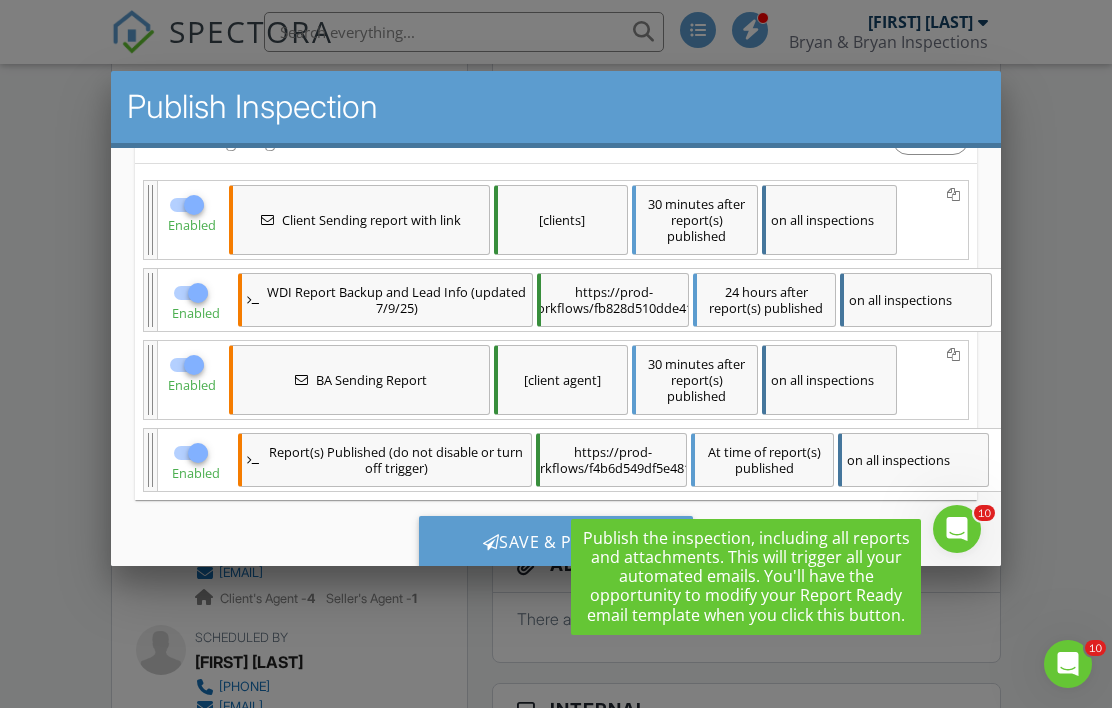 click on "Save & Publish" at bounding box center [556, 542] 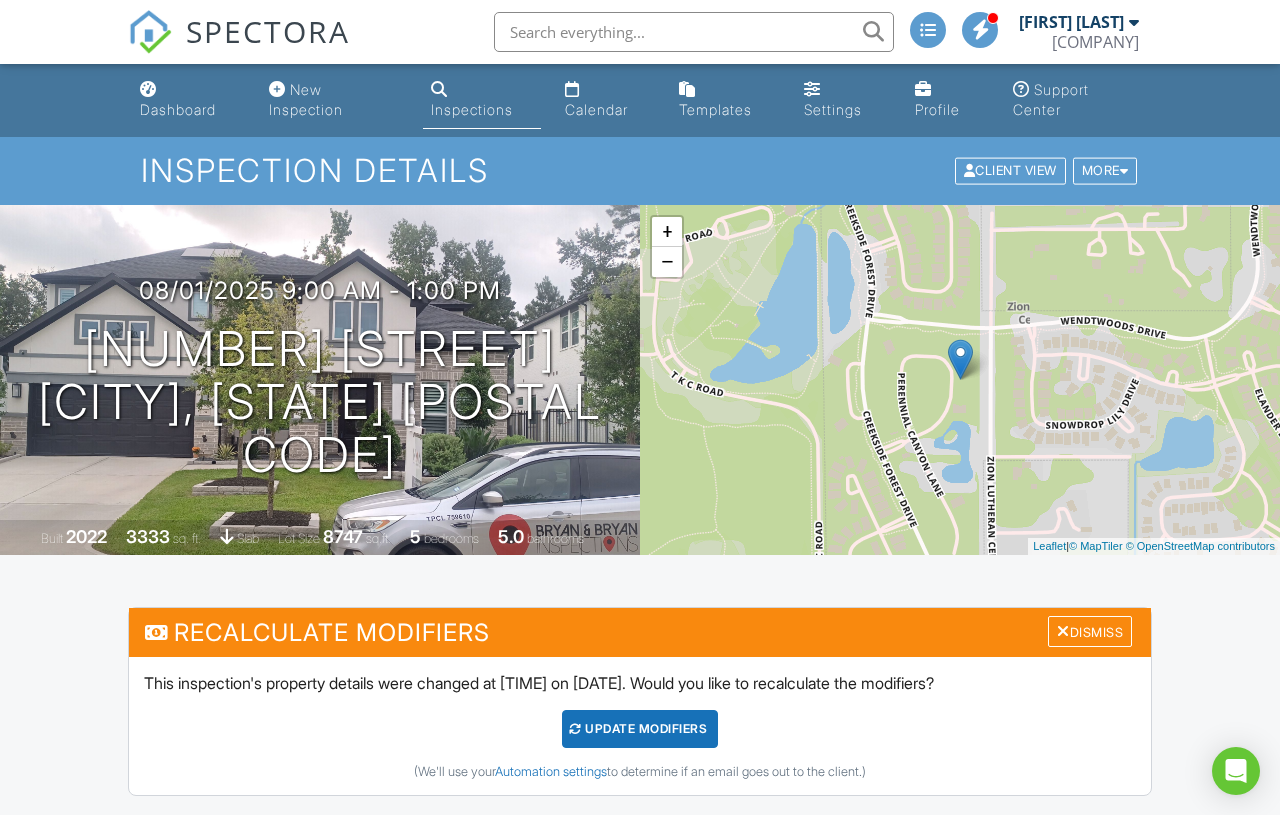 scroll, scrollTop: 0, scrollLeft: 0, axis: both 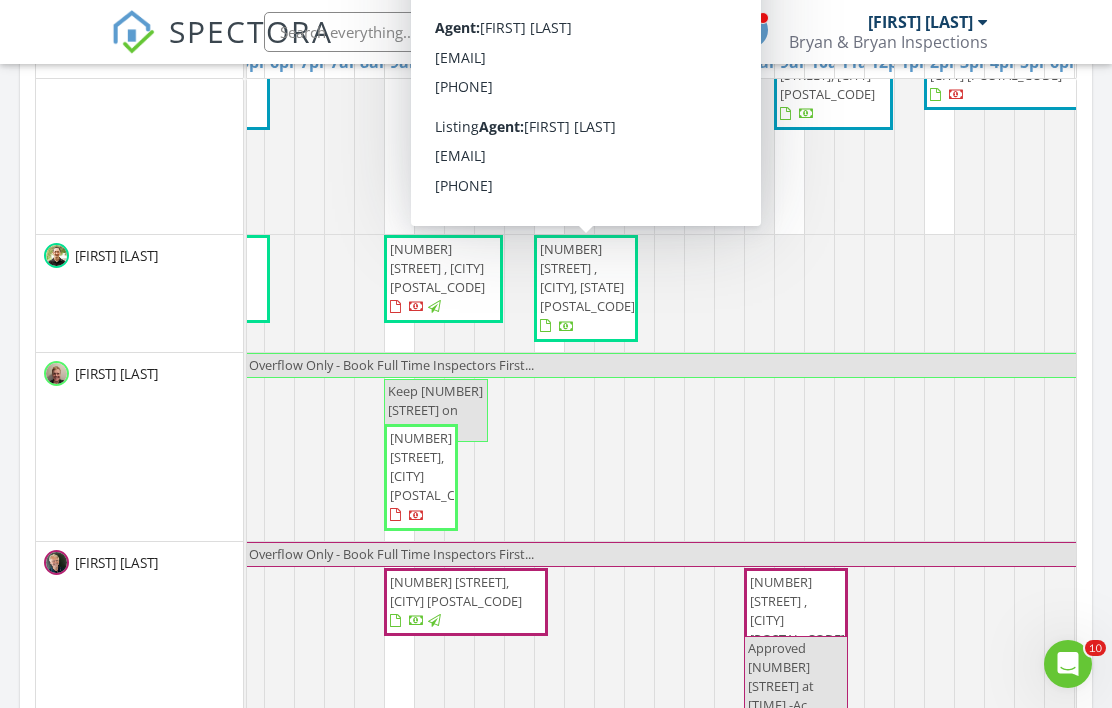 click on "15521 Atwood Bay Trail , Cypress 77433" at bounding box center (587, 278) 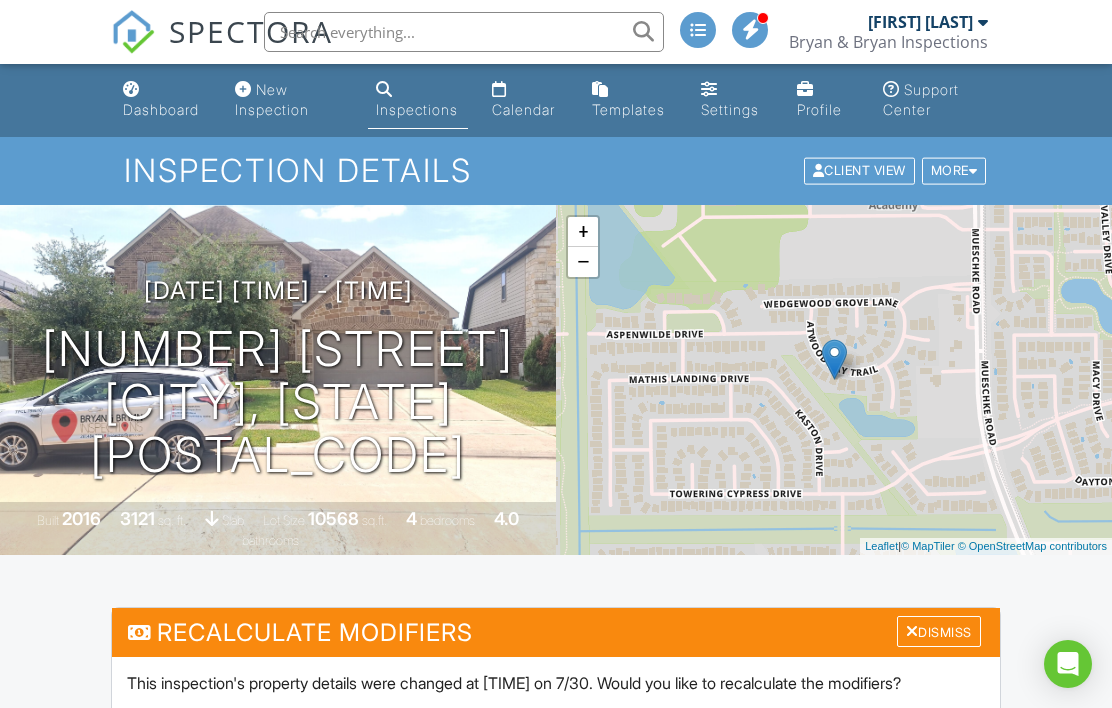 scroll, scrollTop: 0, scrollLeft: 0, axis: both 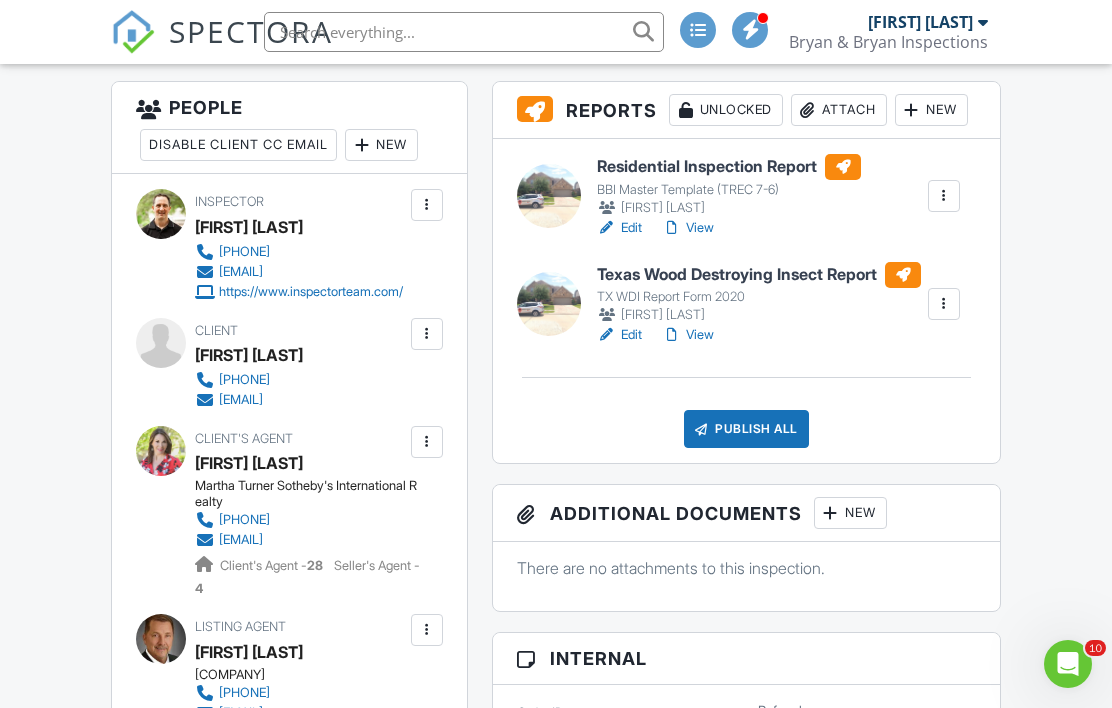 click on "Edit" at bounding box center [619, 335] 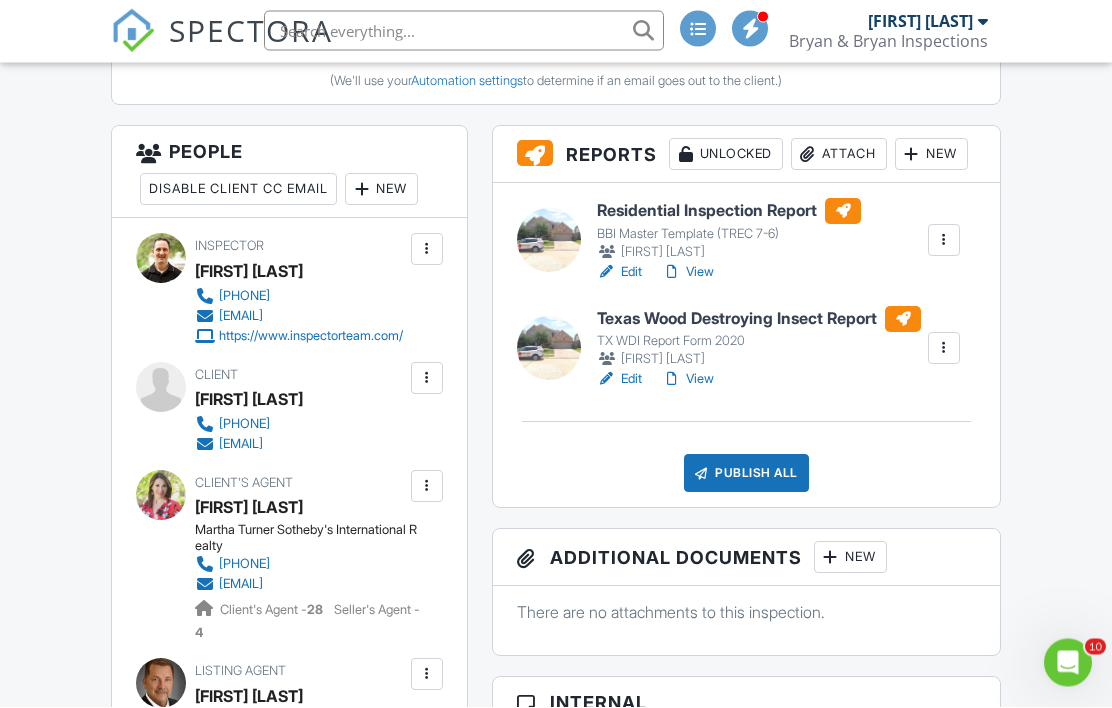 scroll, scrollTop: 692, scrollLeft: 0, axis: vertical 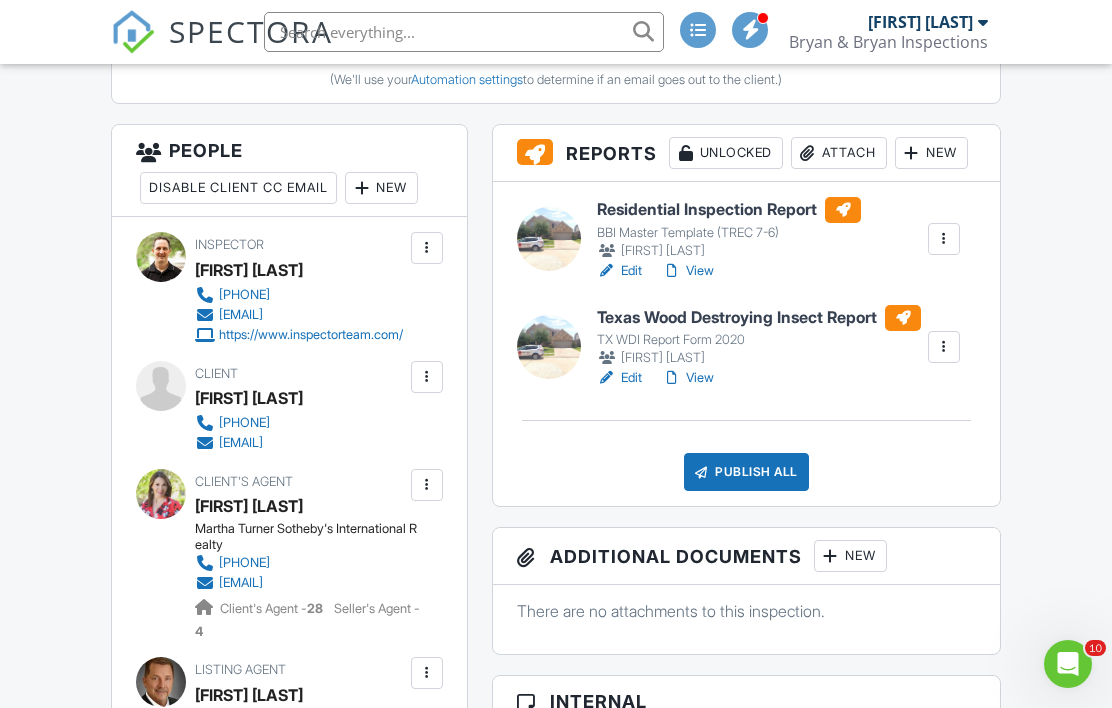 click on "View" at bounding box center (688, 271) 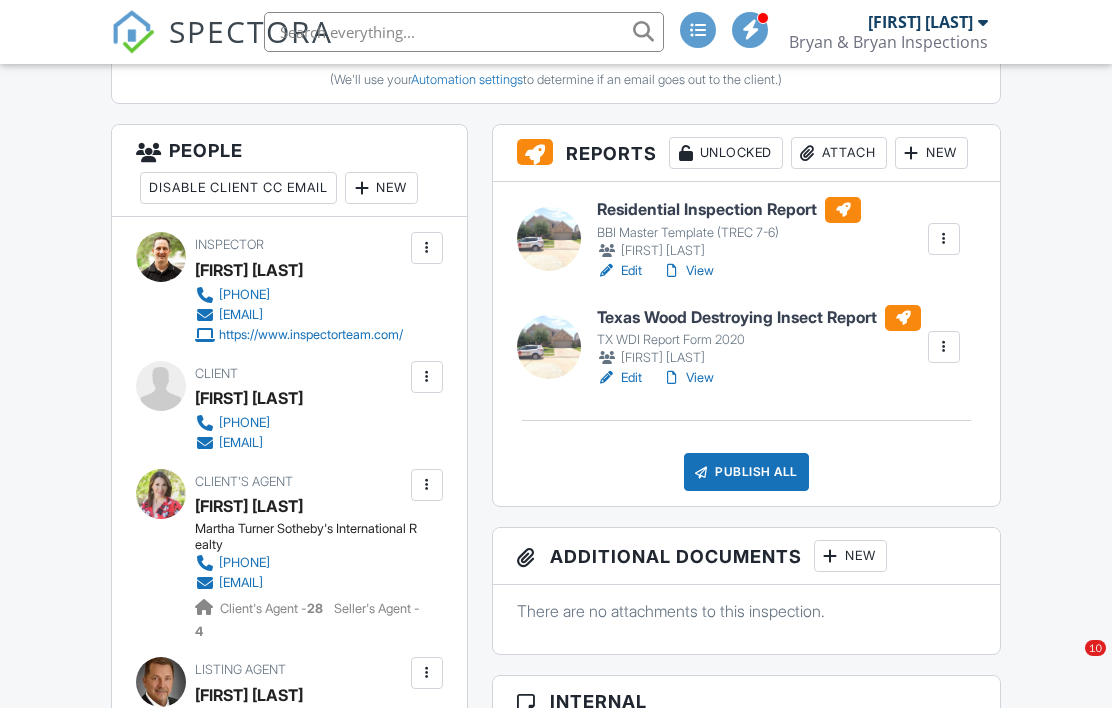 scroll, scrollTop: 698, scrollLeft: 0, axis: vertical 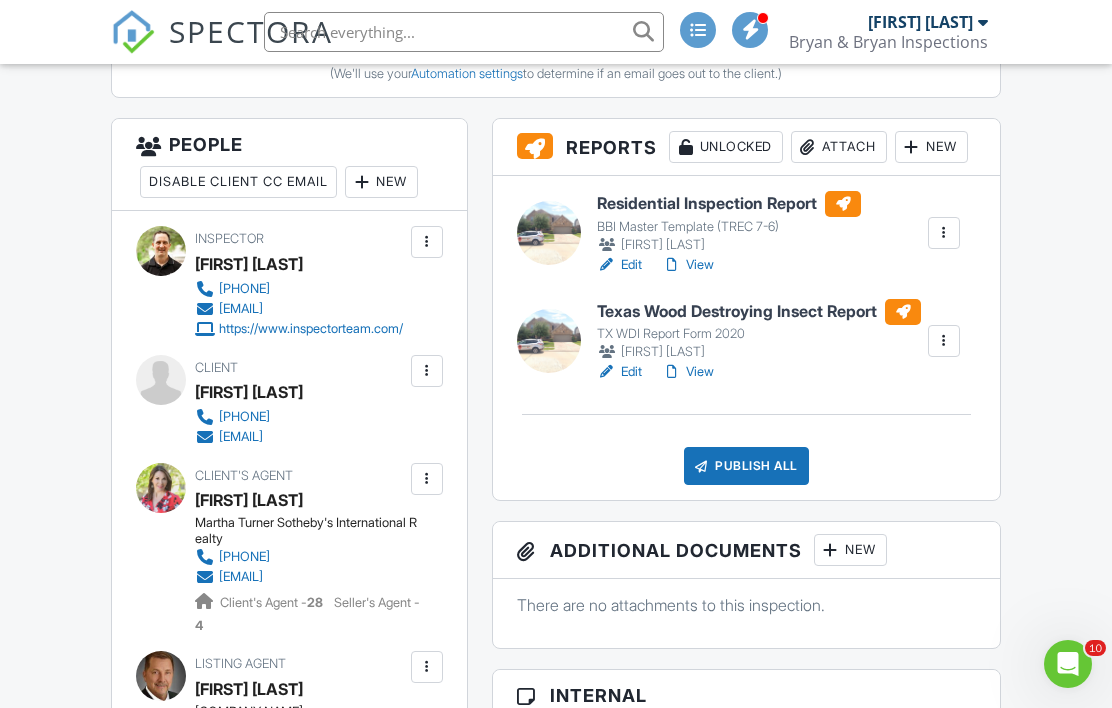 click on "Publish All" at bounding box center [746, 466] 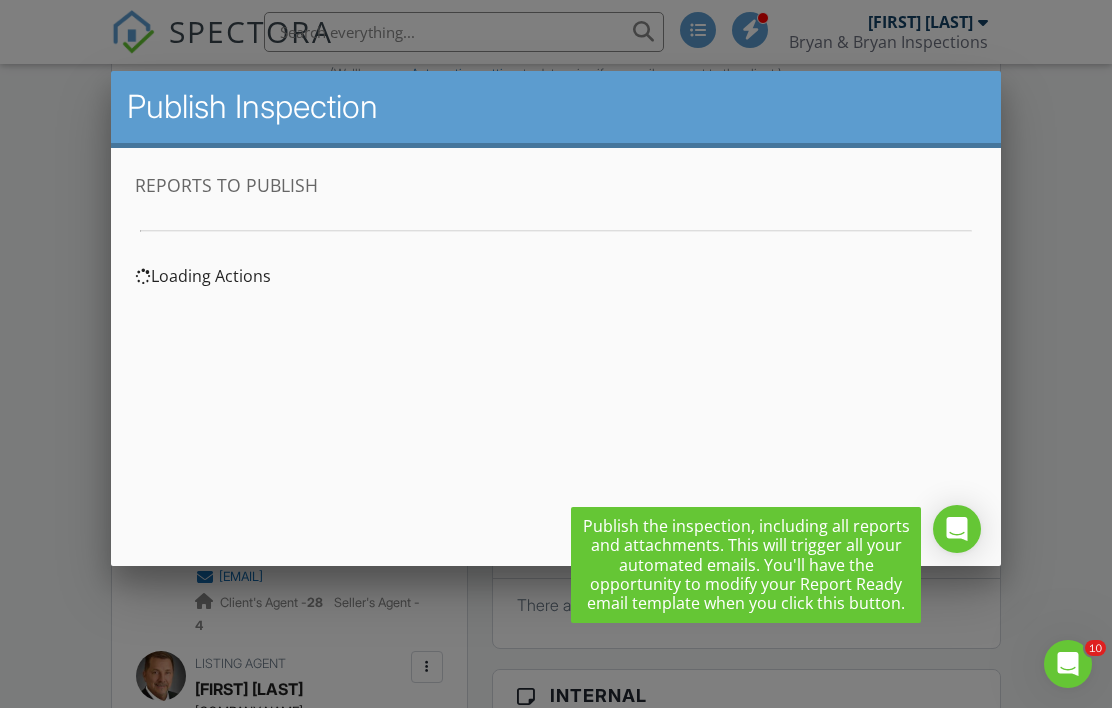 scroll, scrollTop: 0, scrollLeft: 0, axis: both 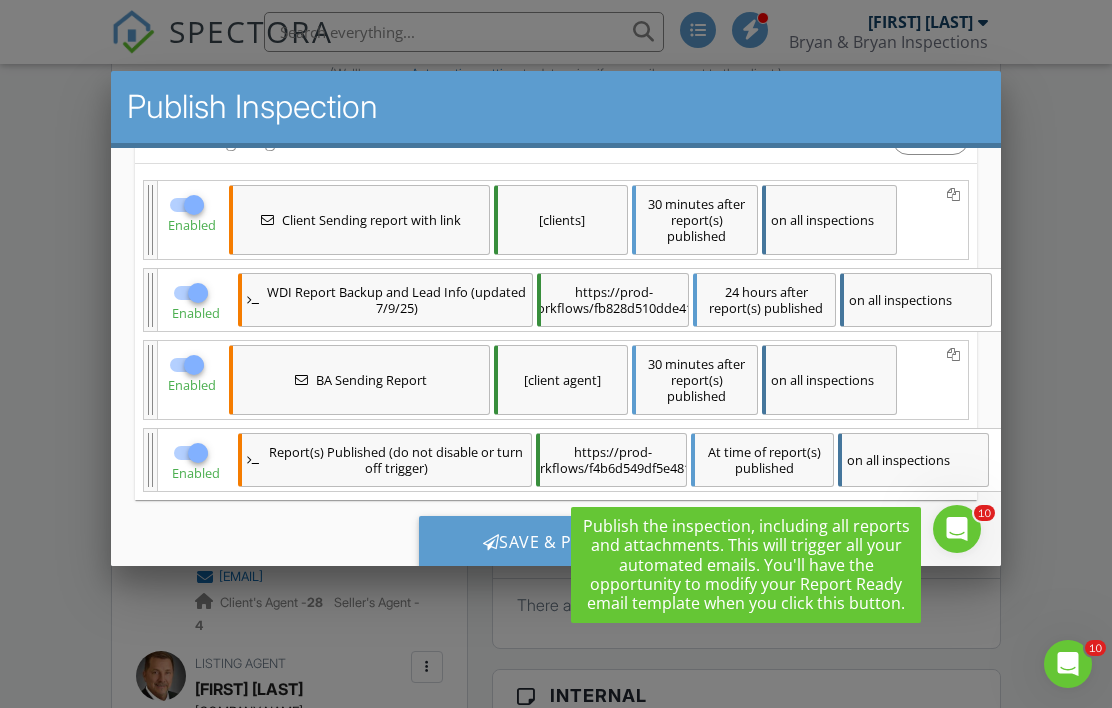 click at bounding box center (491, 541) 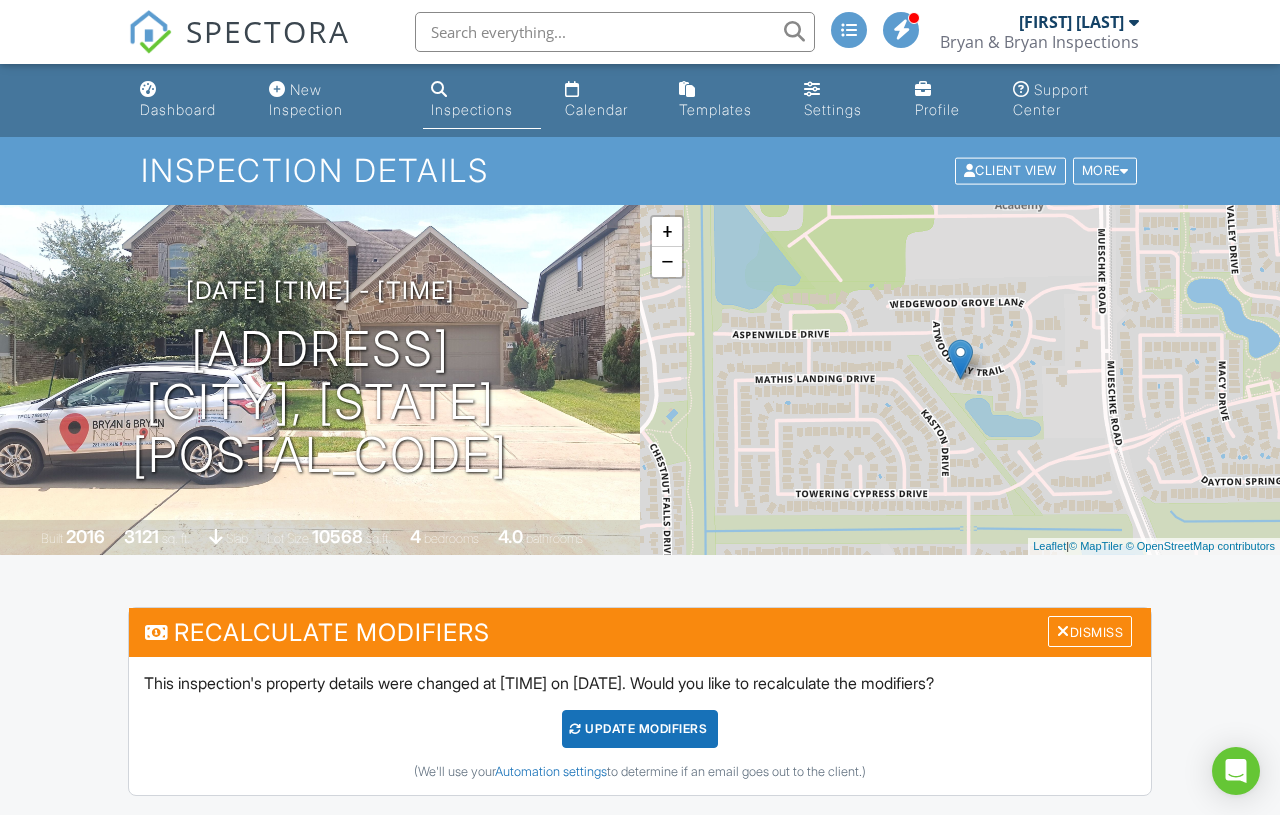 scroll, scrollTop: 0, scrollLeft: 0, axis: both 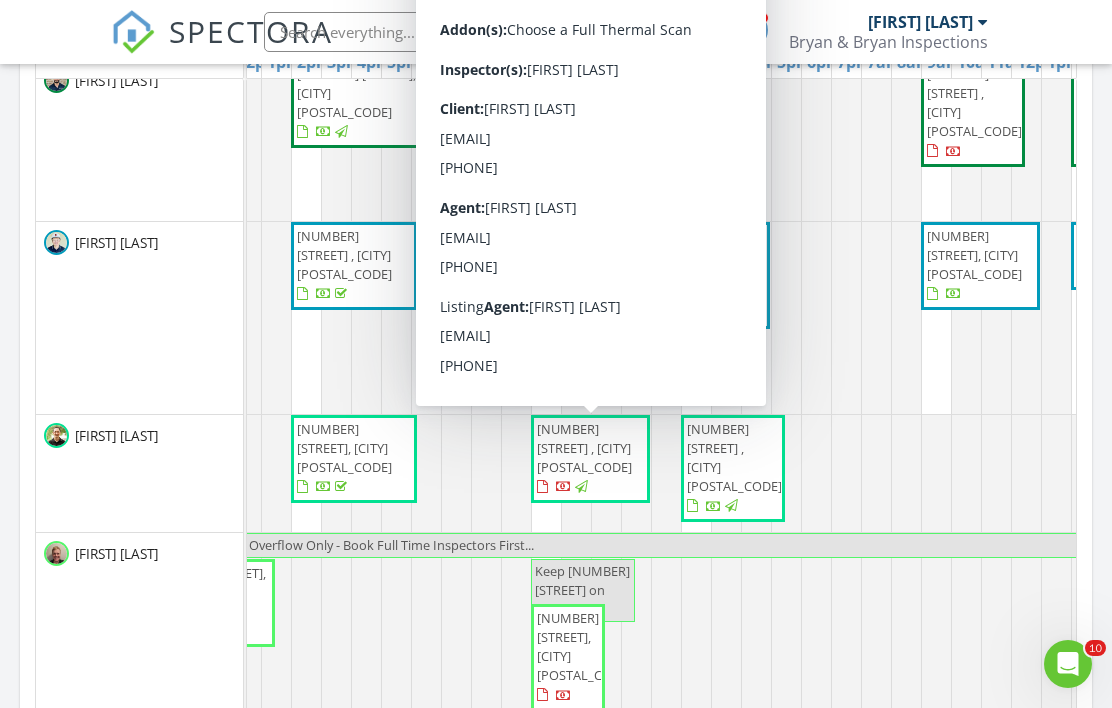 click on "24 Mariposa Woods Dr , Tomball 77375" at bounding box center [584, 448] 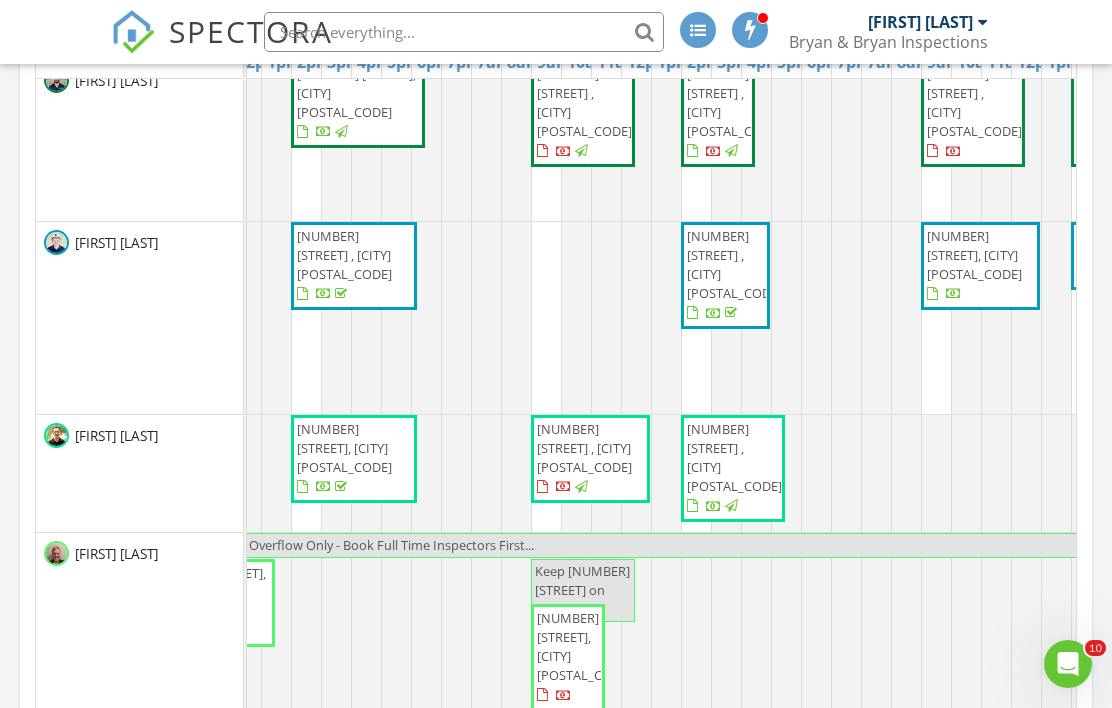click at bounding box center [981, 473] 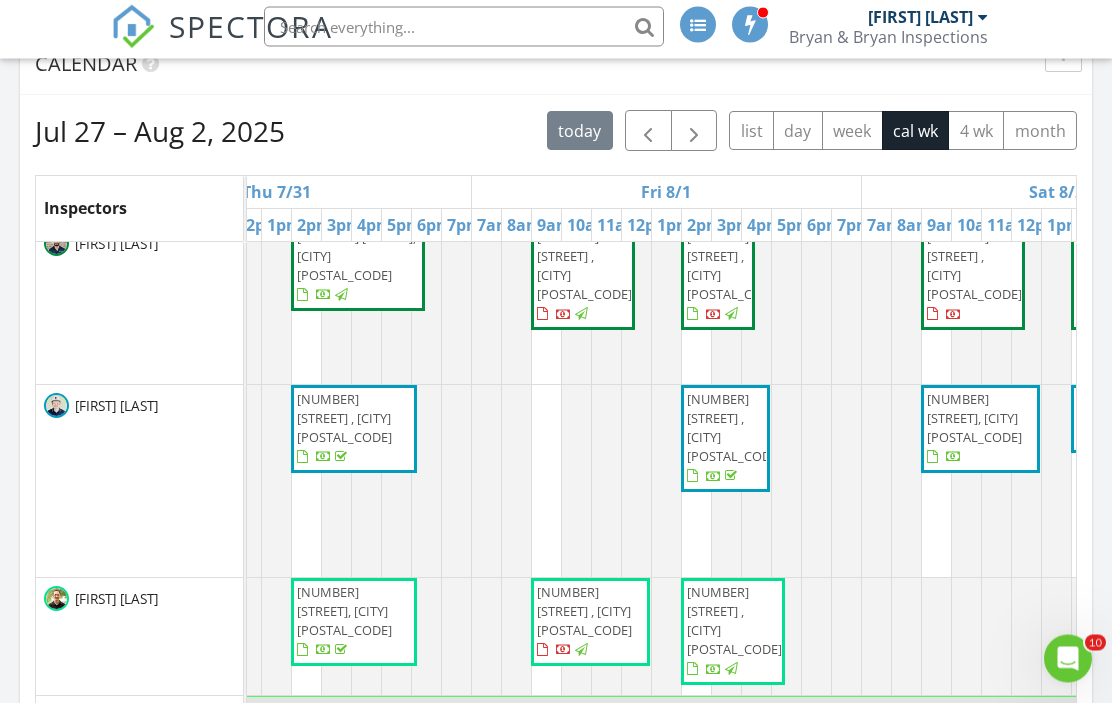 scroll, scrollTop: 866, scrollLeft: 0, axis: vertical 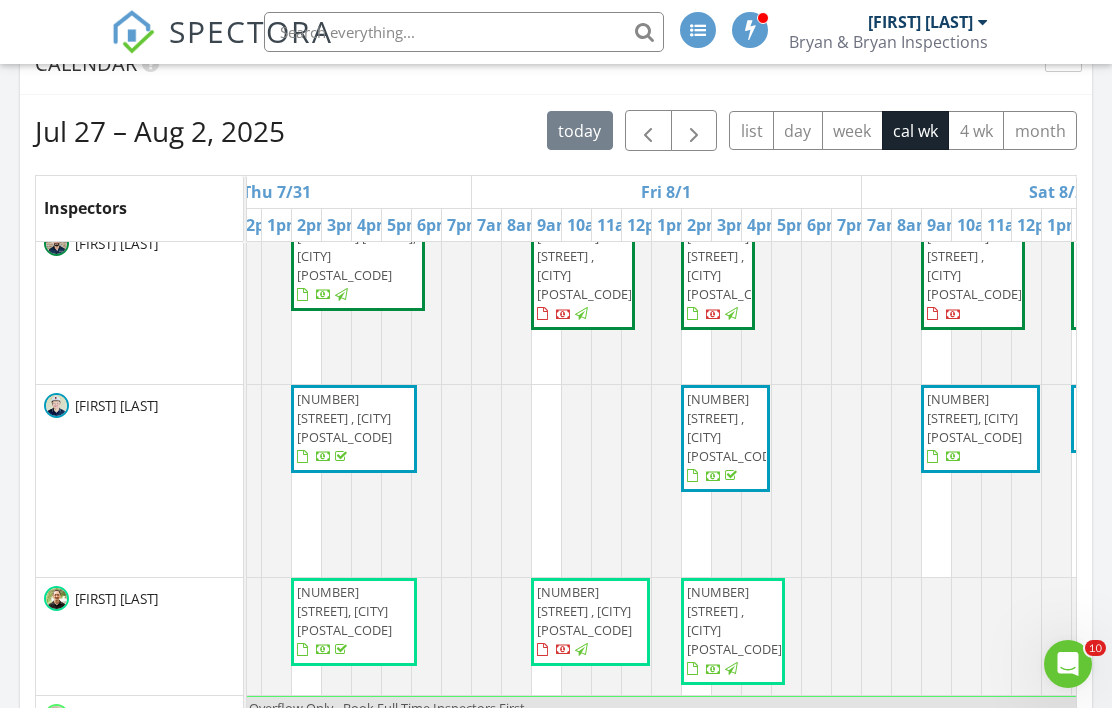 click at bounding box center [694, 131] 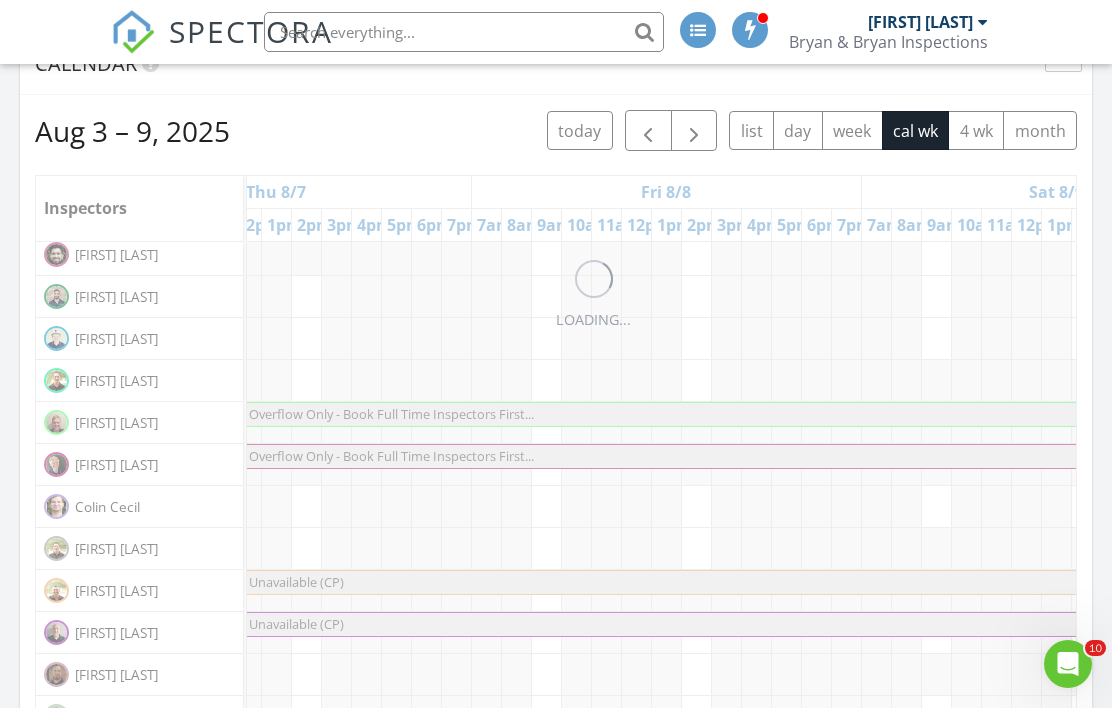 scroll, scrollTop: 0, scrollLeft: 0, axis: both 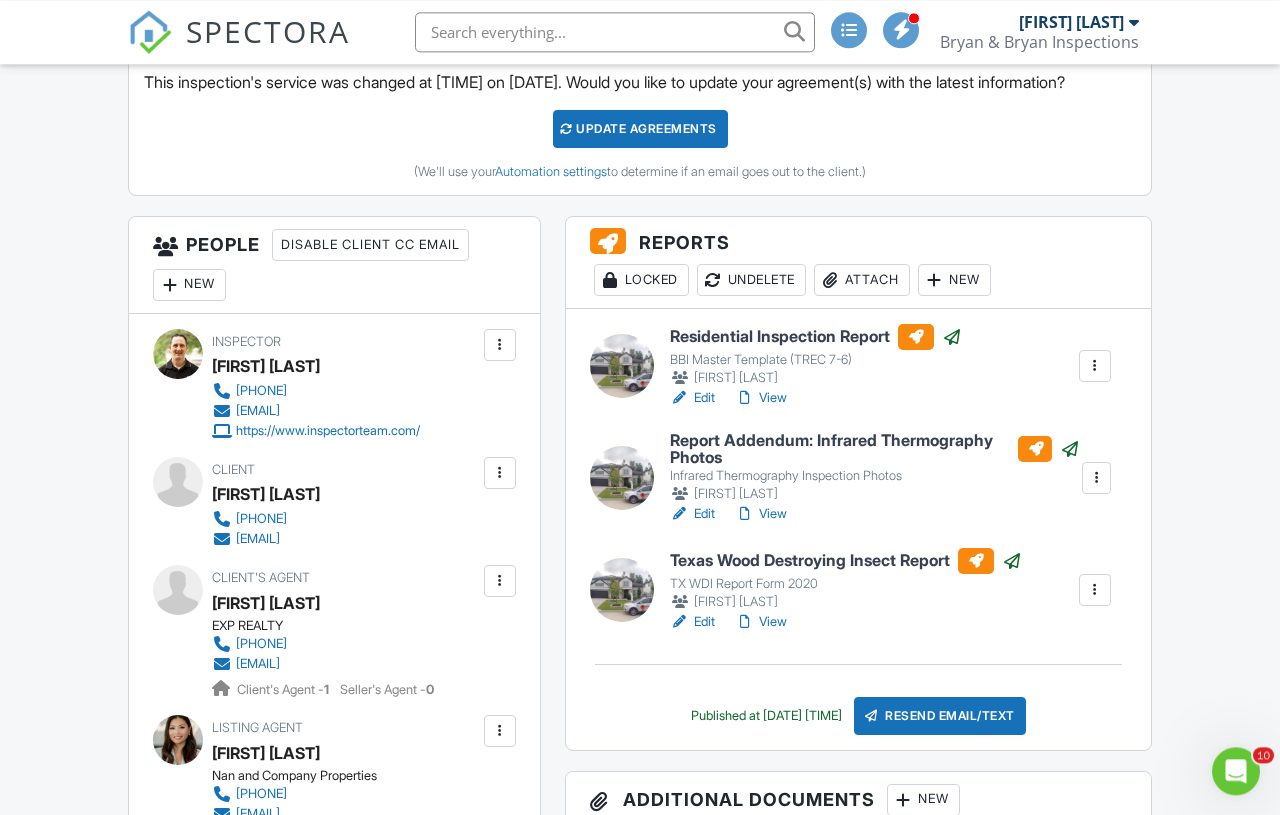 click on "View" at bounding box center [761, 398] 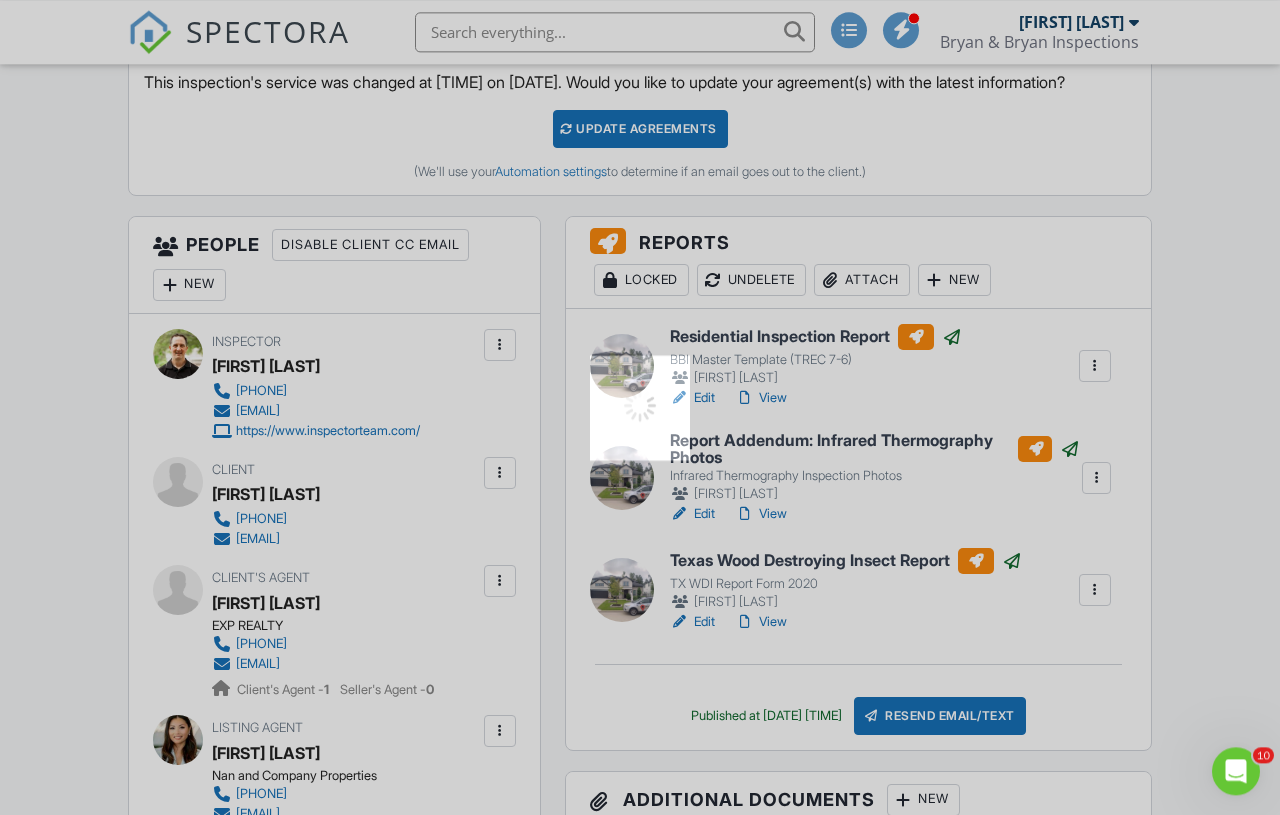 scroll, scrollTop: 810, scrollLeft: 0, axis: vertical 